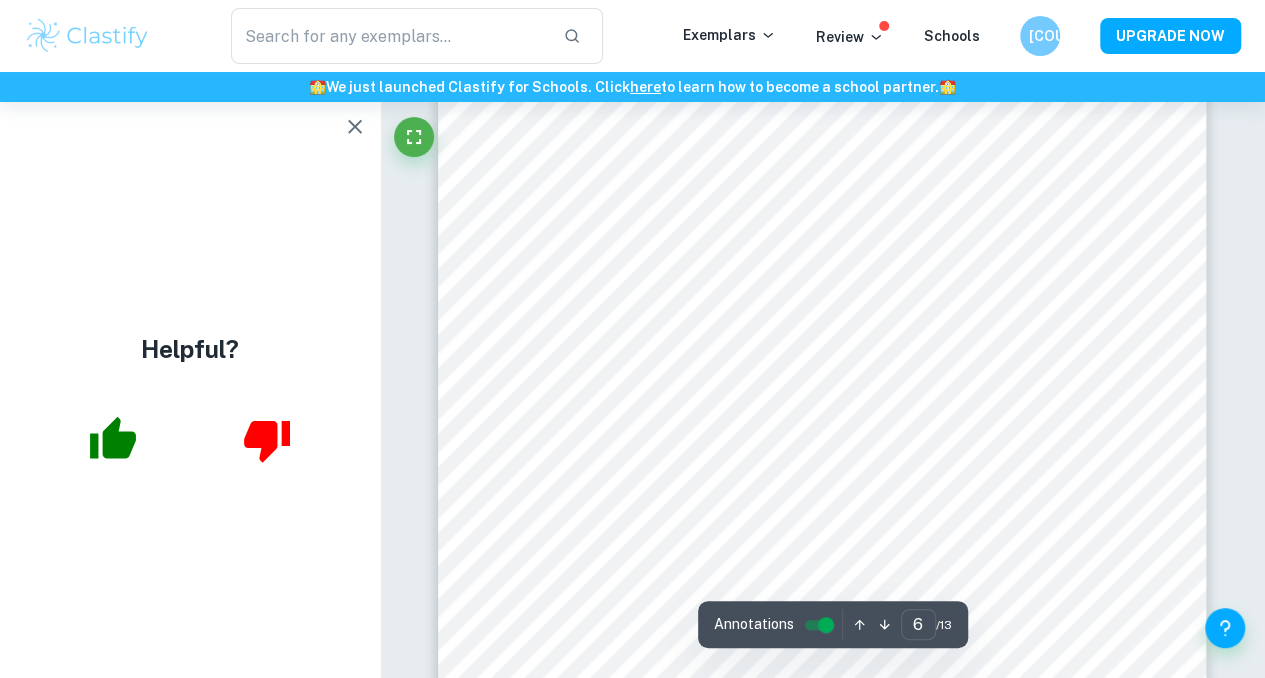 scroll, scrollTop: 6204, scrollLeft: 0, axis: vertical 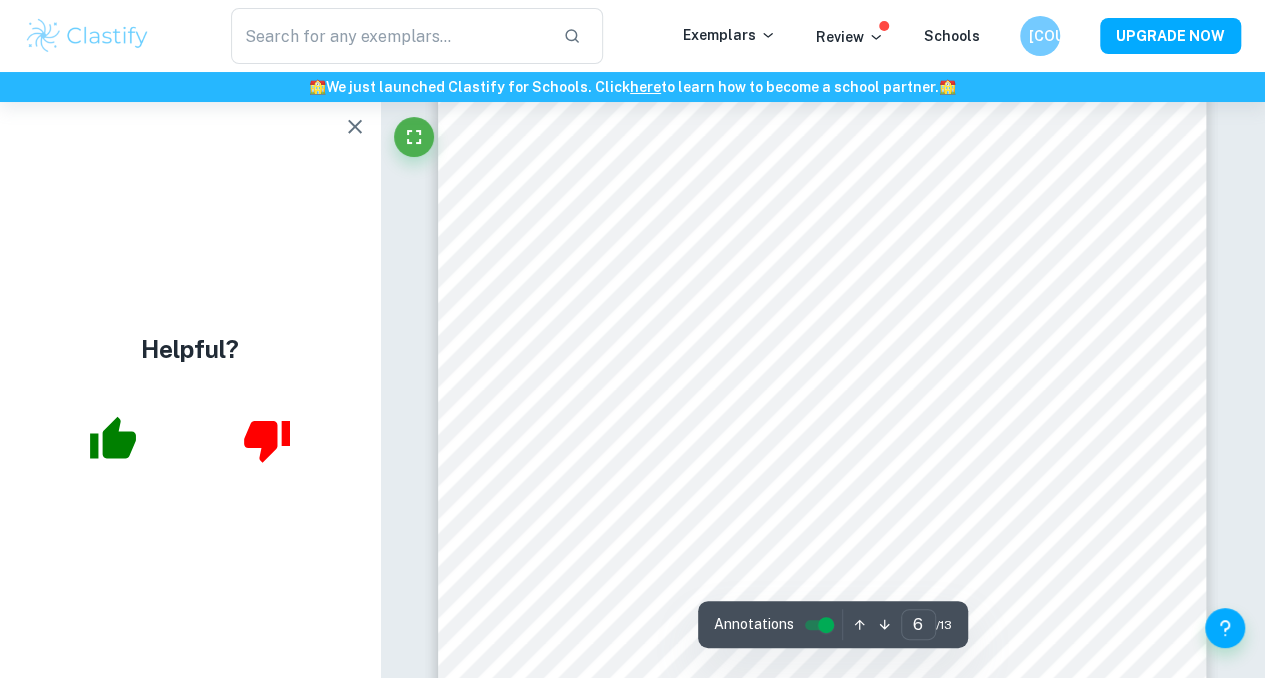 click 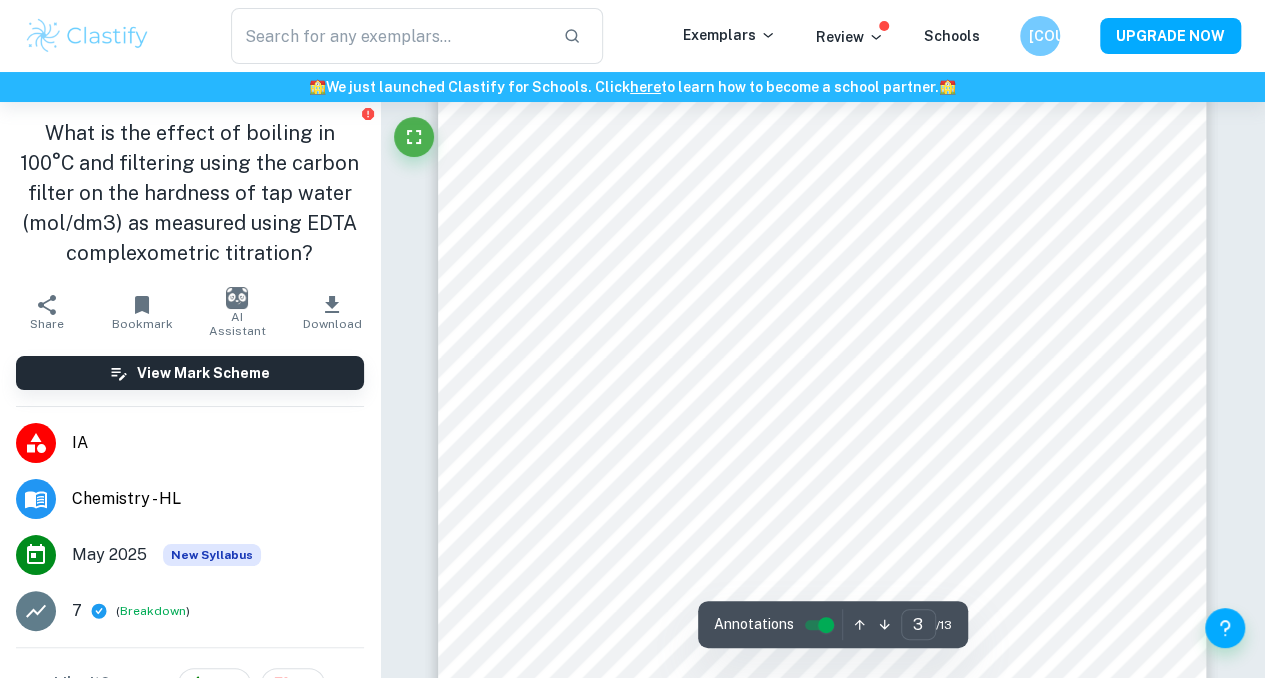 scroll, scrollTop: 2686, scrollLeft: 0, axis: vertical 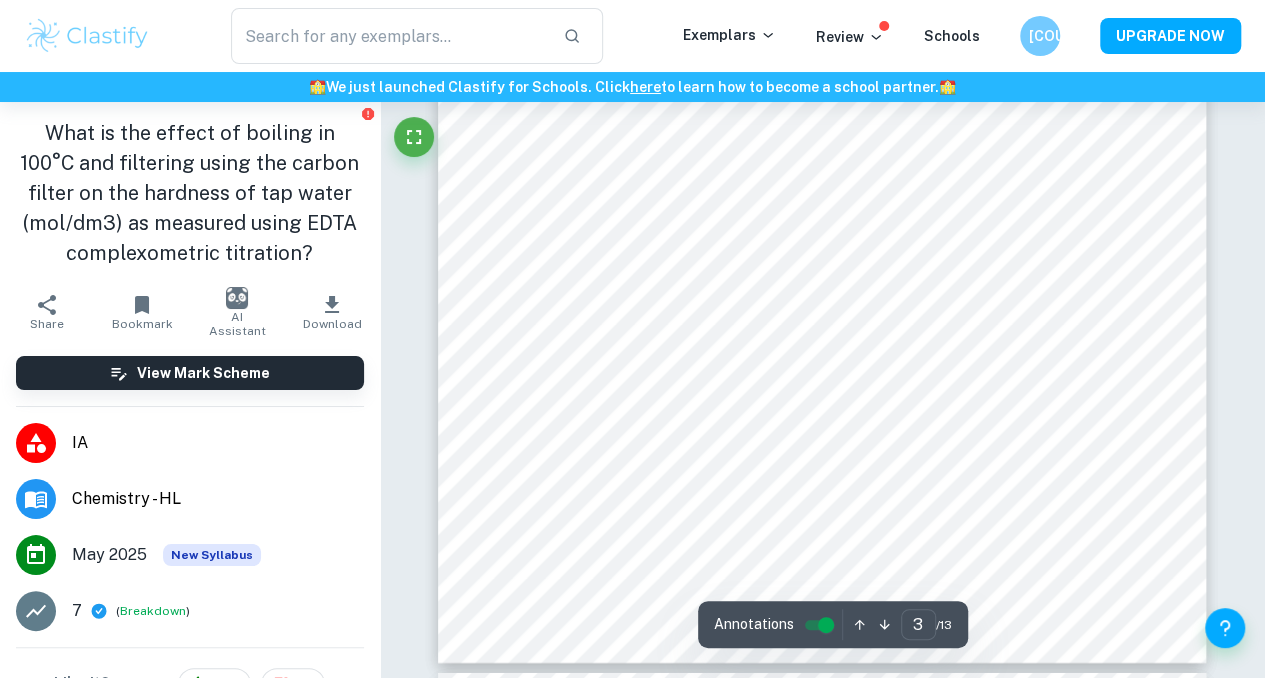 type on "4" 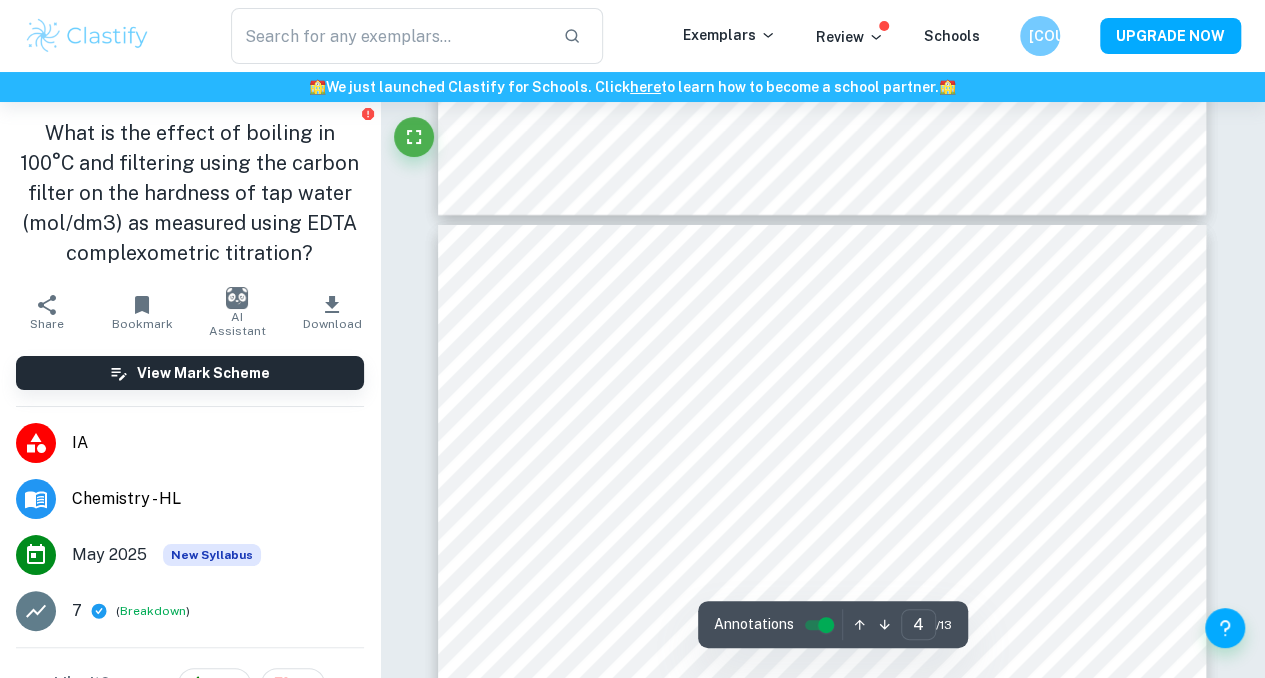 scroll, scrollTop: 3589, scrollLeft: 0, axis: vertical 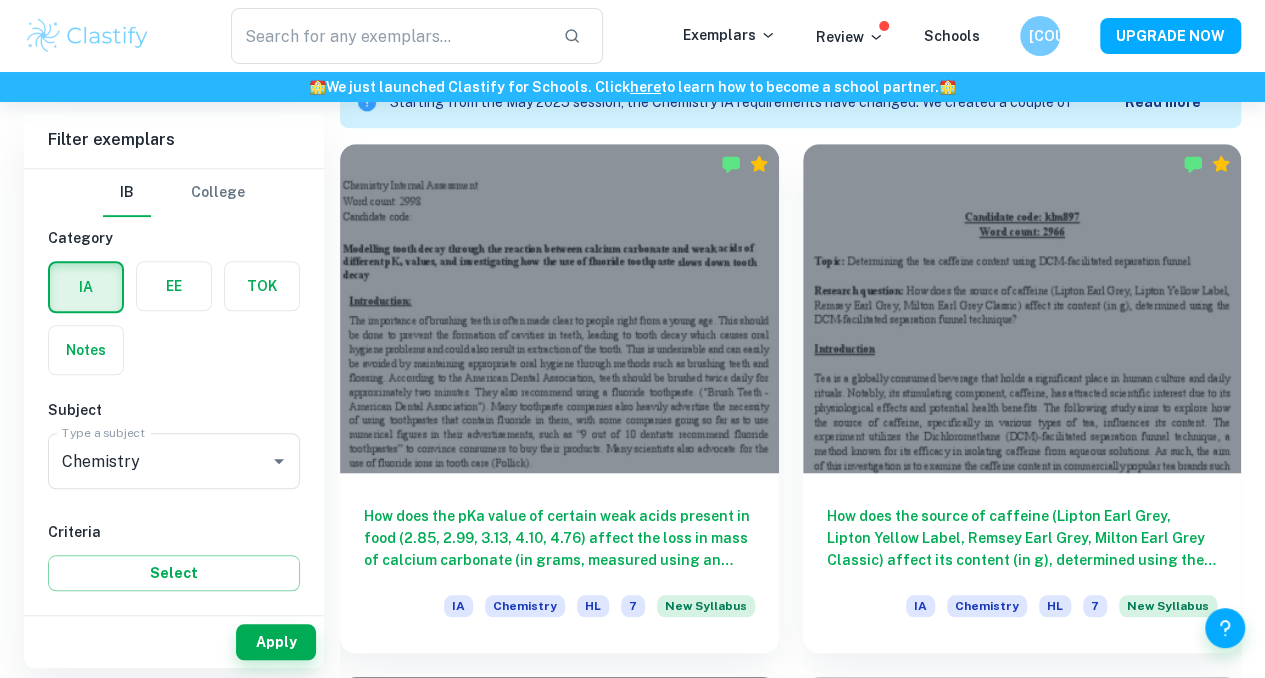 click on "How does the pKa value of certain weak acids present in food (2.85, 2.99, 3.13, 4.10, 4.76) affect the loss in mass of calcium carbonate (in grams, measured using an electronic balance, ±0.01 g), and how does the addition of sodium fluoride solution affect this reaction, keeping the concentration and temperature of the acid solutions and sodium fluoride solutions, the time taken for the reaction and the surface area of the calcium carbonate chips controlled?" at bounding box center [559, 538] 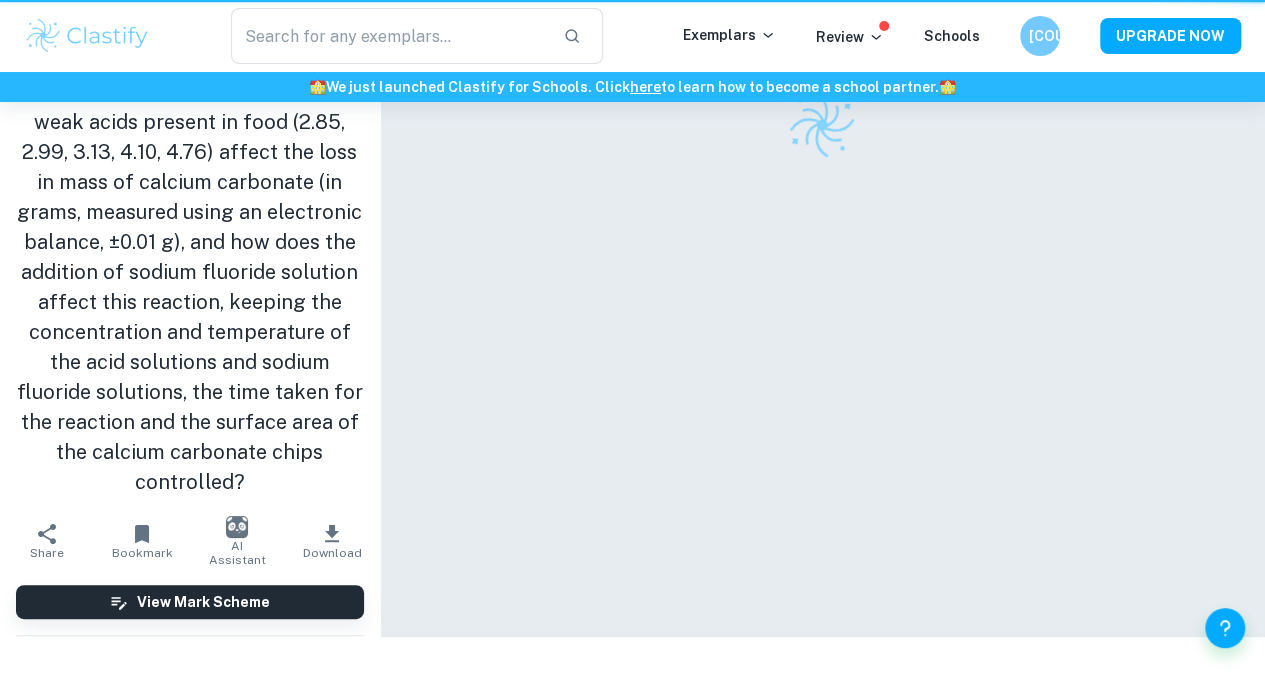 scroll, scrollTop: 0, scrollLeft: 0, axis: both 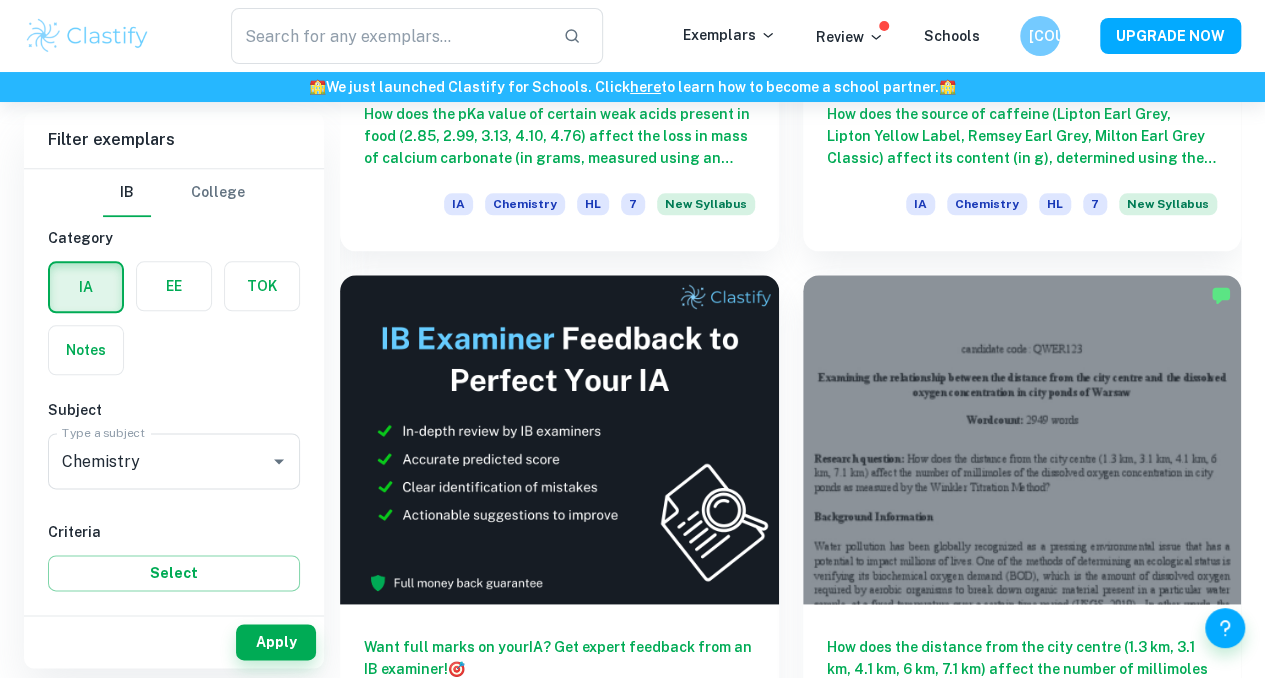 click at bounding box center (1022, 972) 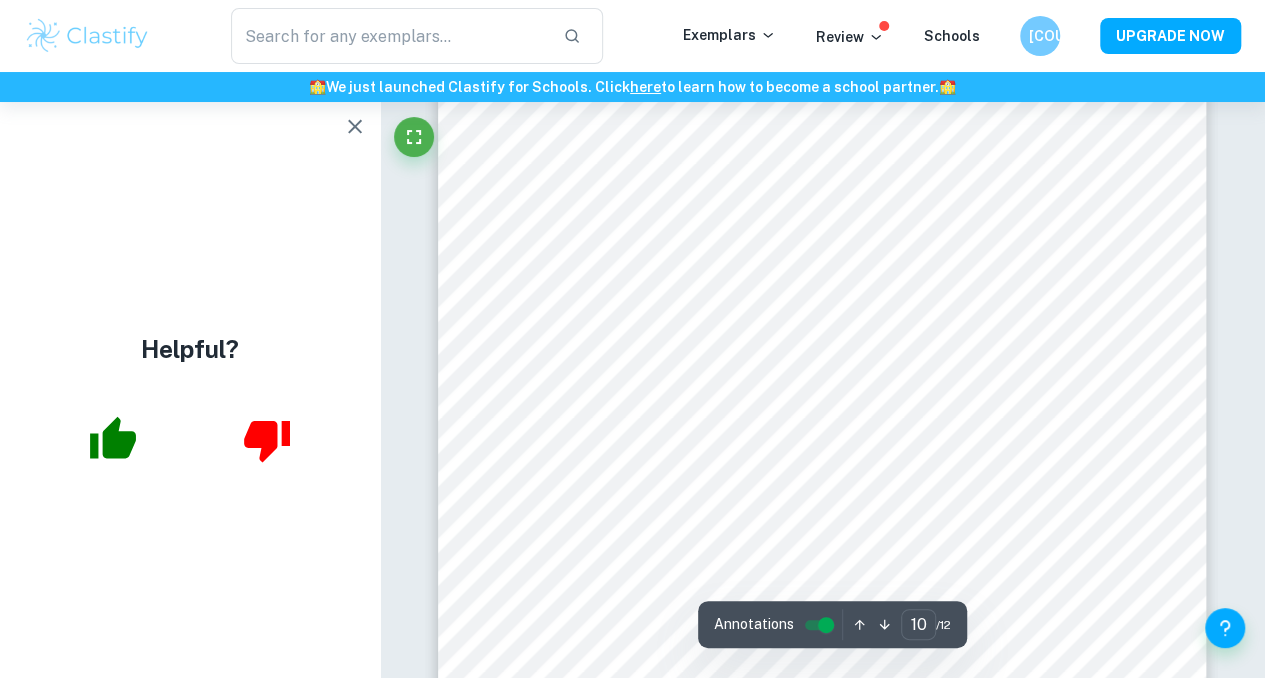 scroll, scrollTop: 9602, scrollLeft: 0, axis: vertical 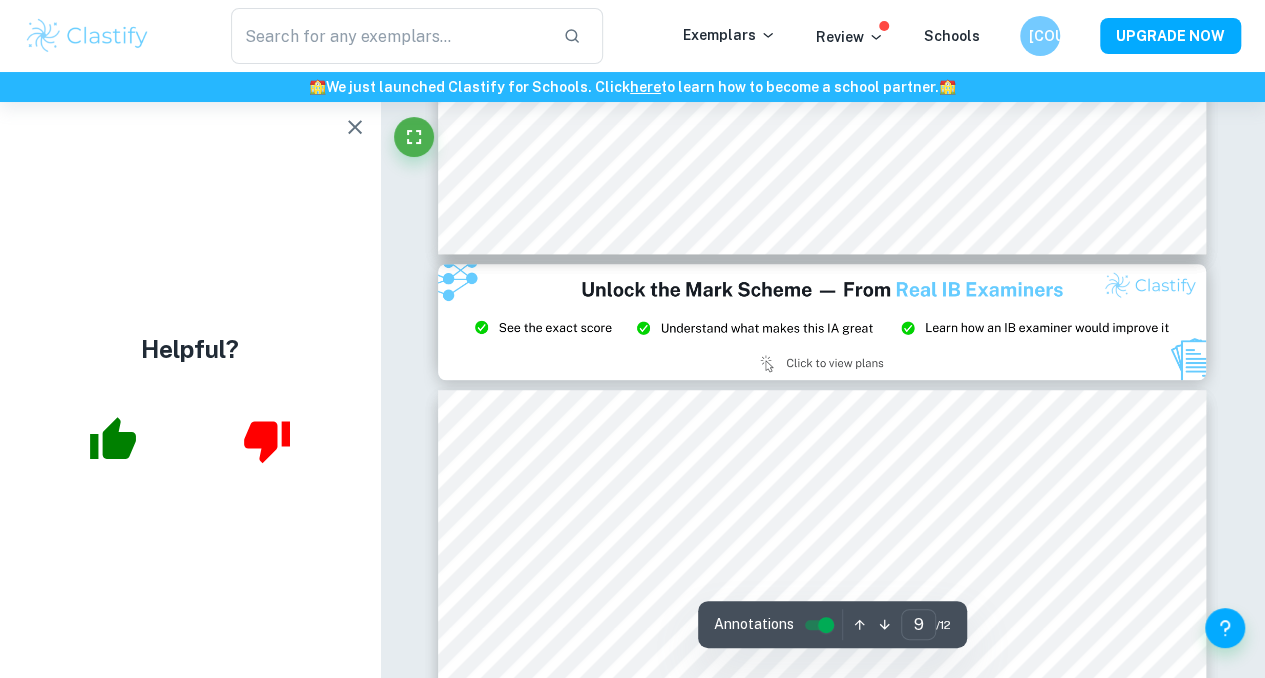 type on "8" 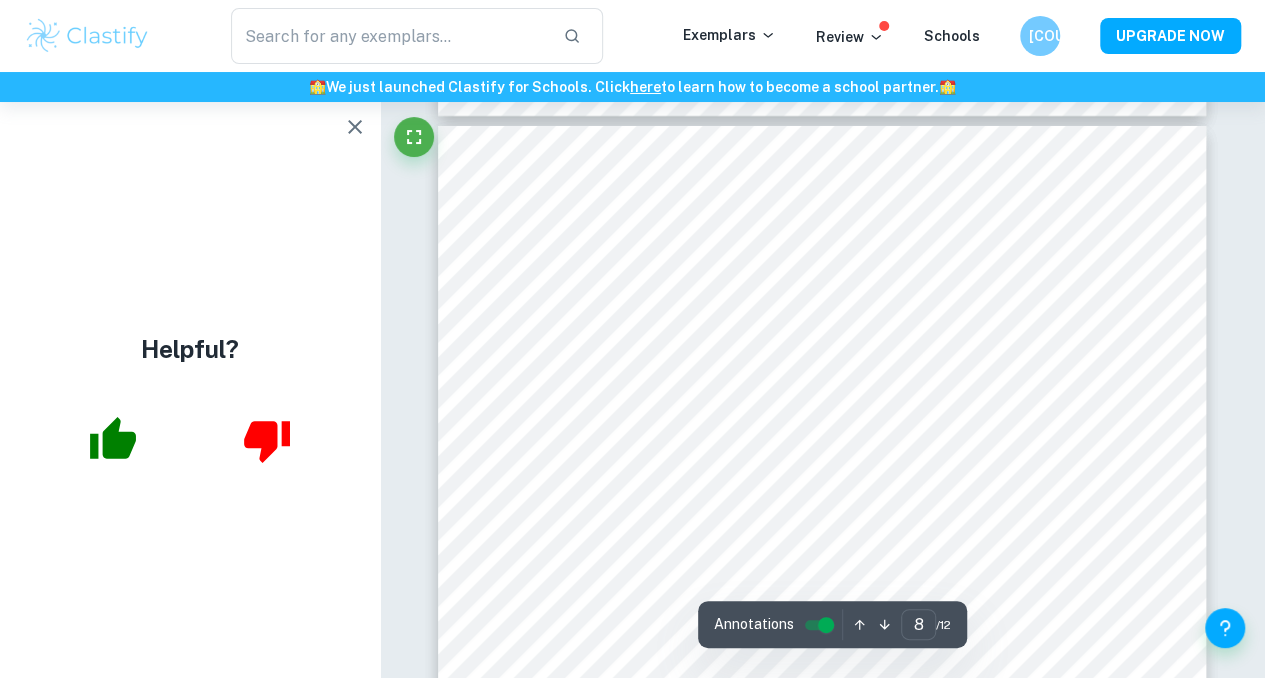 scroll, scrollTop: 7257, scrollLeft: 0, axis: vertical 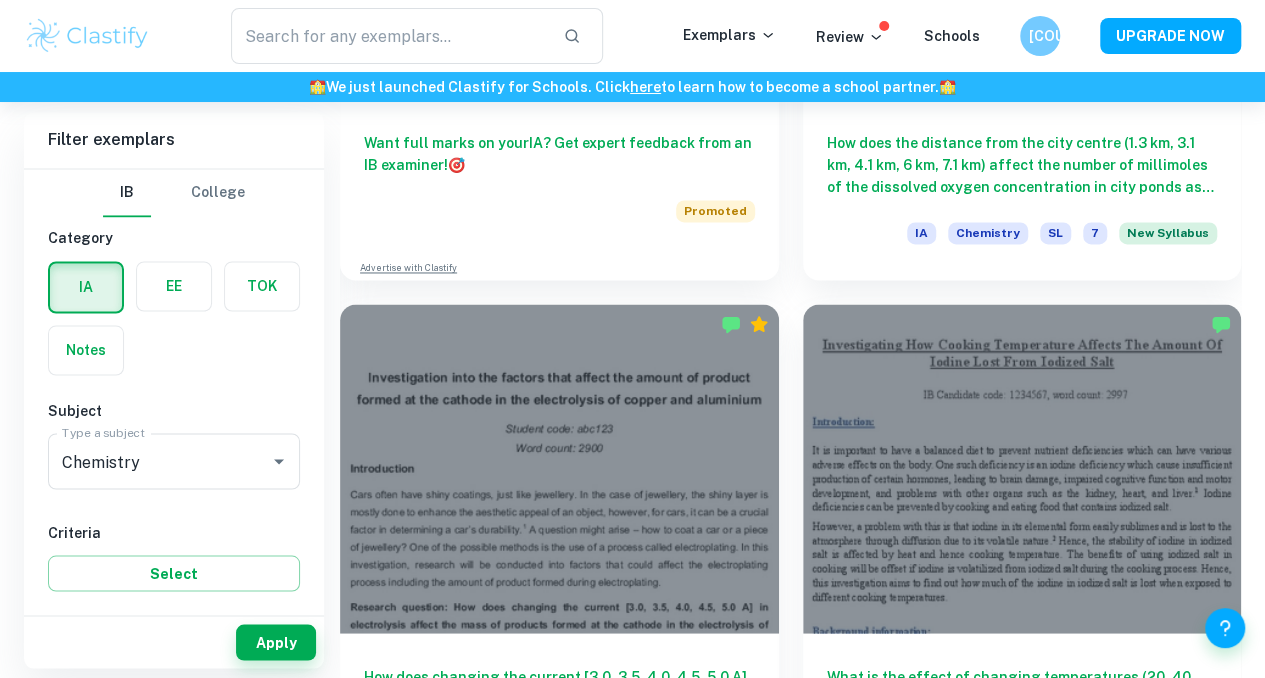 click on "What is the effect of boiling in 100°C and filtering using the carbon filter on the hardness of tap water (mol/dm3) as measured using EDTA complexometric titration? IA Chemistry HL 7 New Syllabus" at bounding box center (1022, 1256) 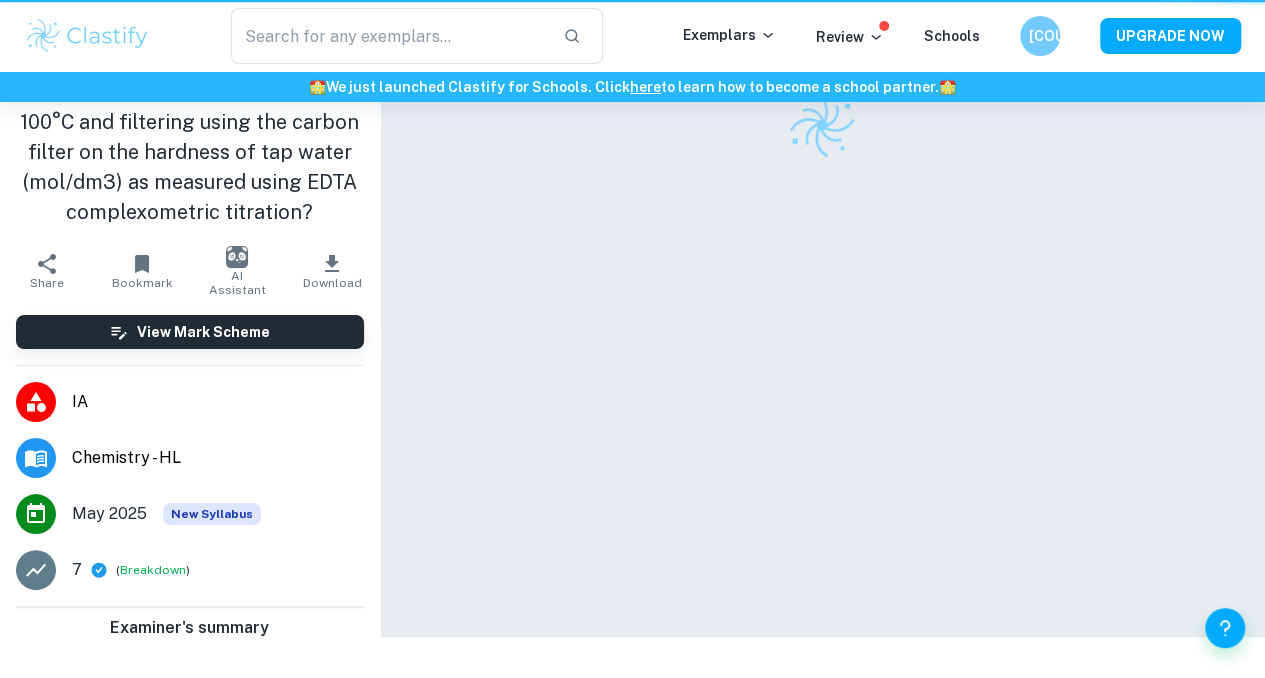 scroll, scrollTop: 0, scrollLeft: 0, axis: both 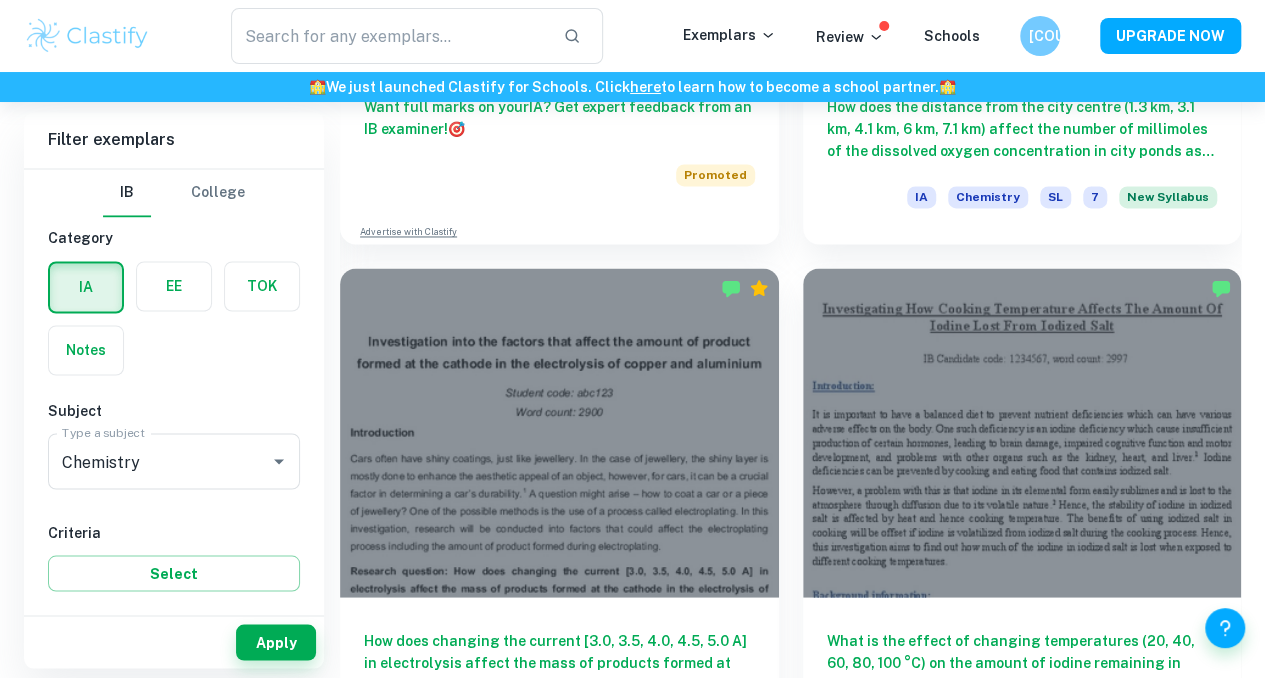 click on "What is the effect of the temperature (30, 40, 50, 60, 70 °C) on the buffering capacity (mol/dm3) of phosphate buffer, as measured using titration with 0.1 mol/dm3 HCl?" at bounding box center [559, 1727] 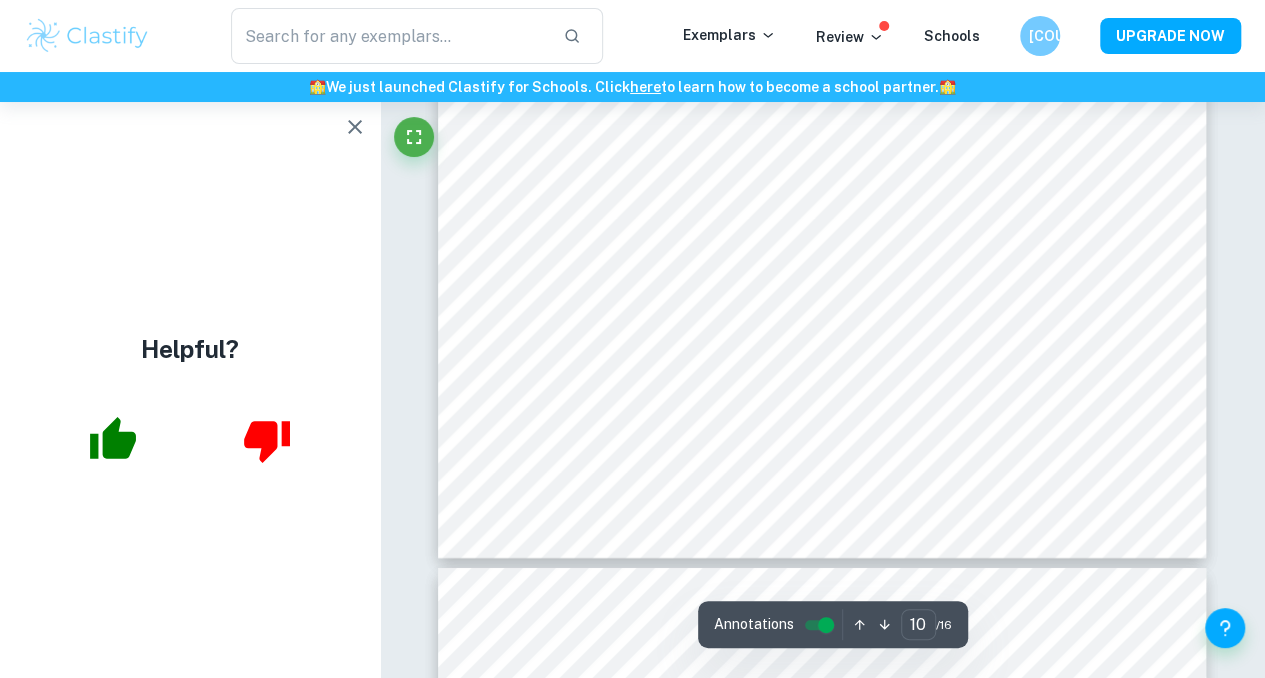 scroll, scrollTop: 10881, scrollLeft: 0, axis: vertical 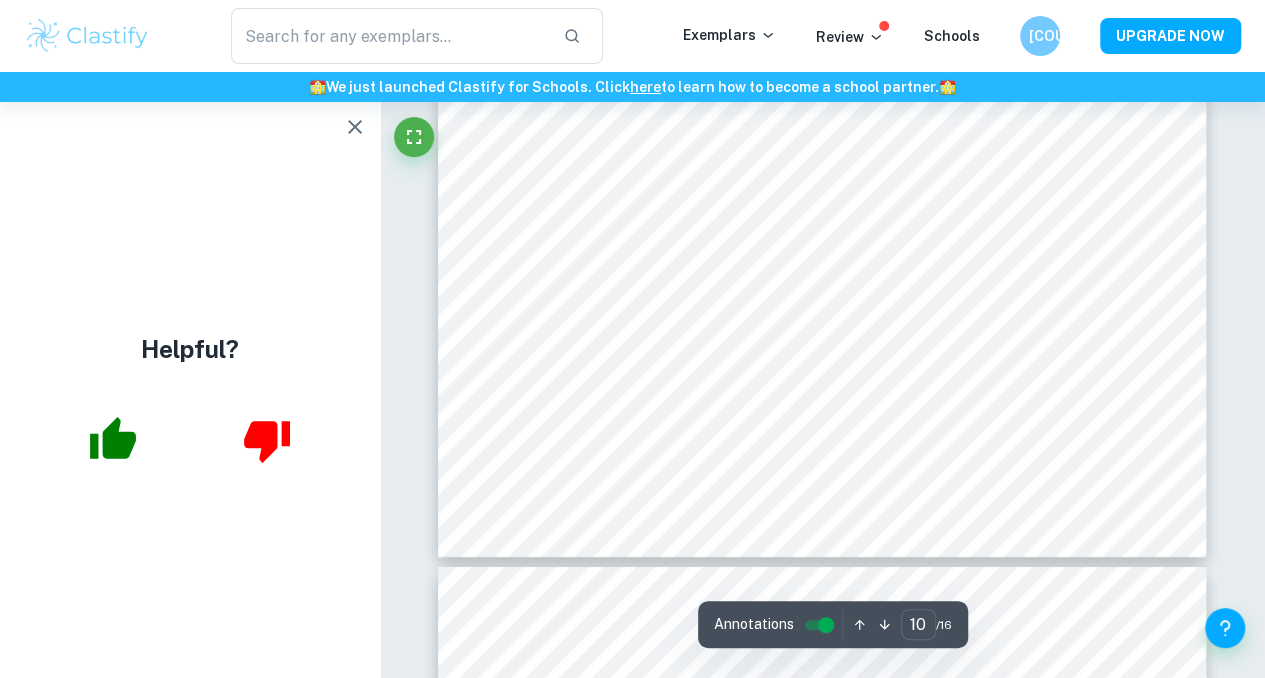 click 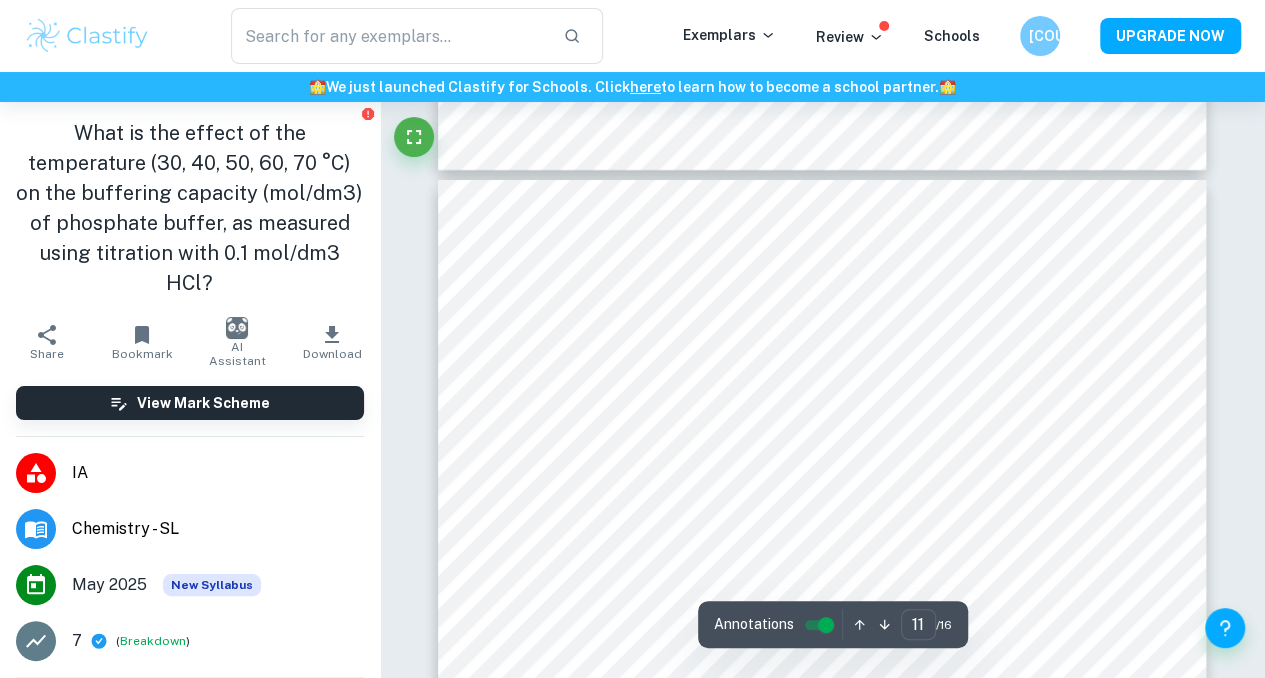 scroll, scrollTop: 11201, scrollLeft: 0, axis: vertical 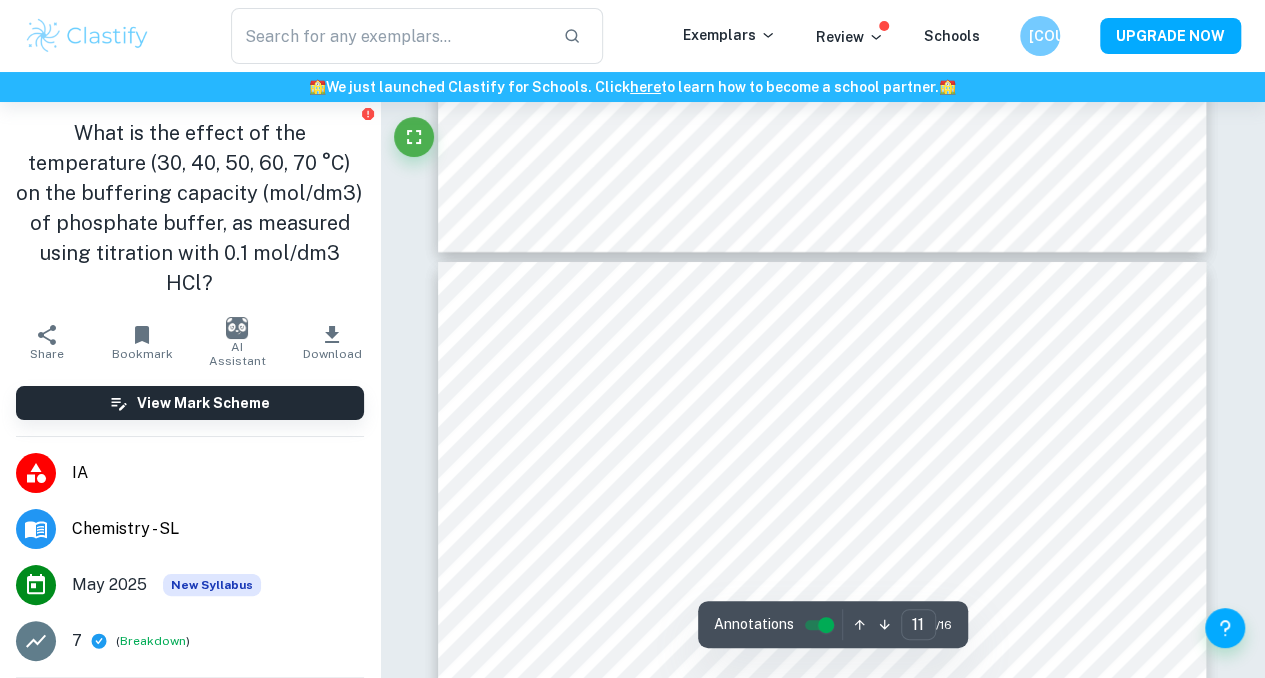 type on "10" 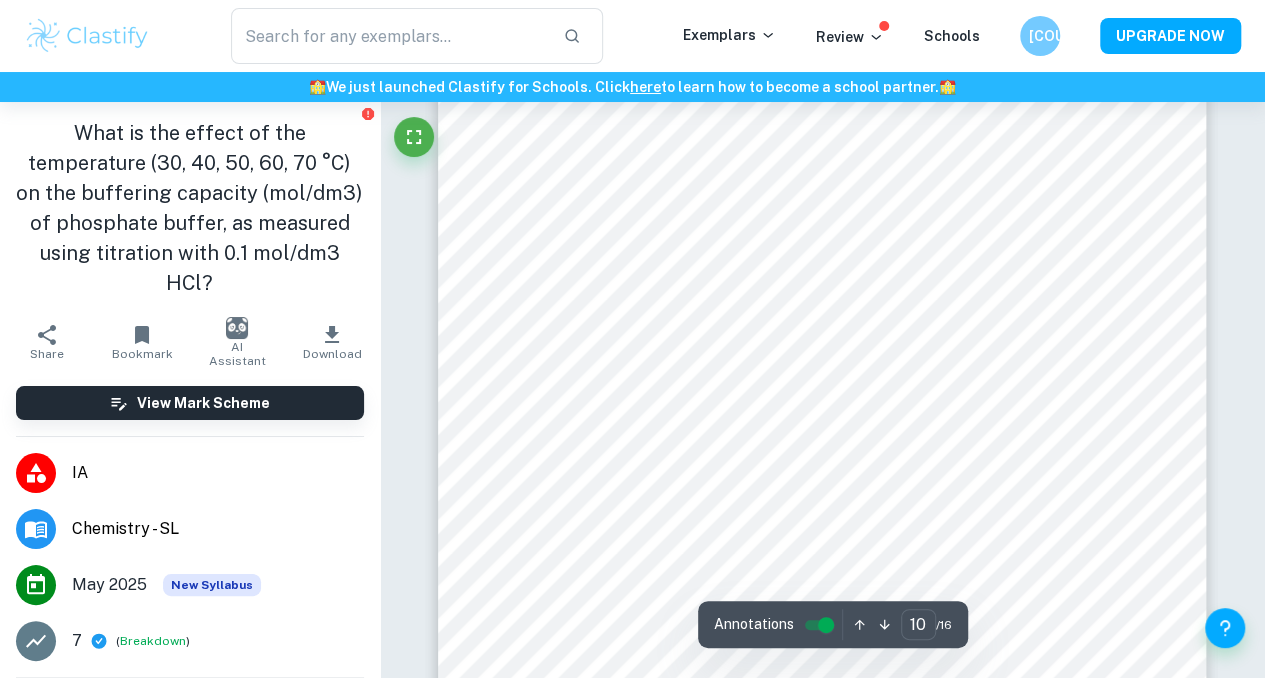 scroll, scrollTop: 10560, scrollLeft: 0, axis: vertical 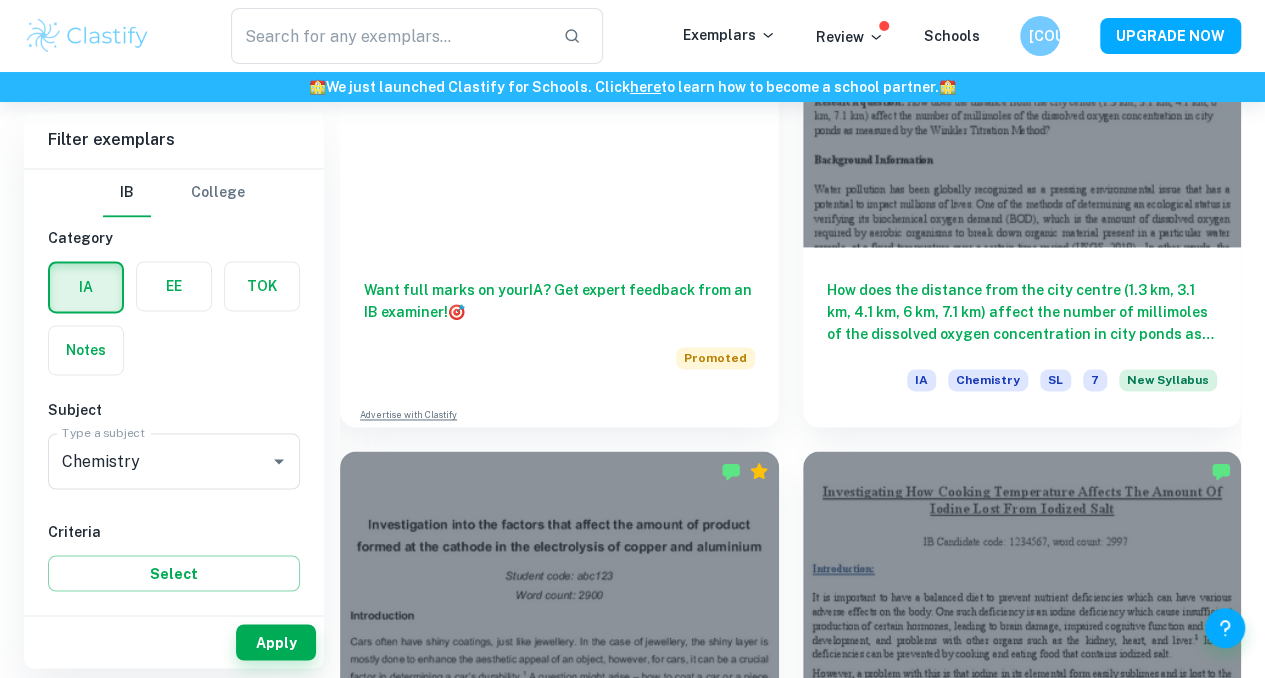 click at bounding box center (1022, 1148) 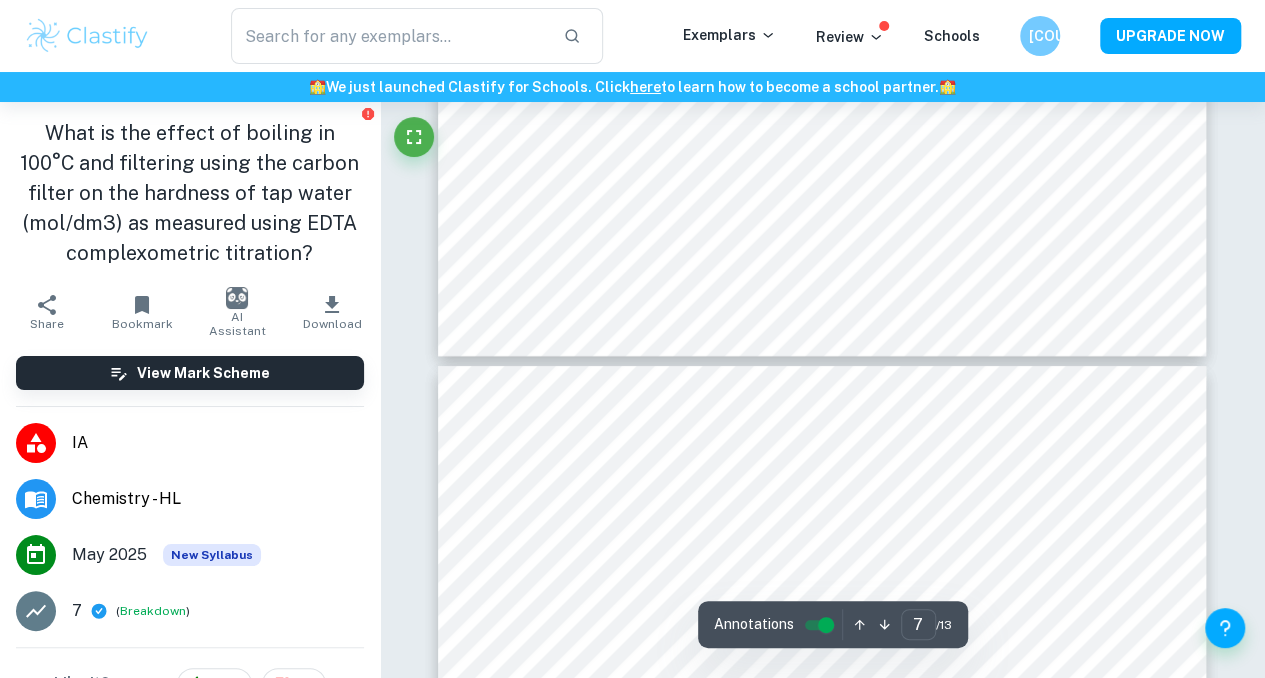 scroll, scrollTop: 7672, scrollLeft: 0, axis: vertical 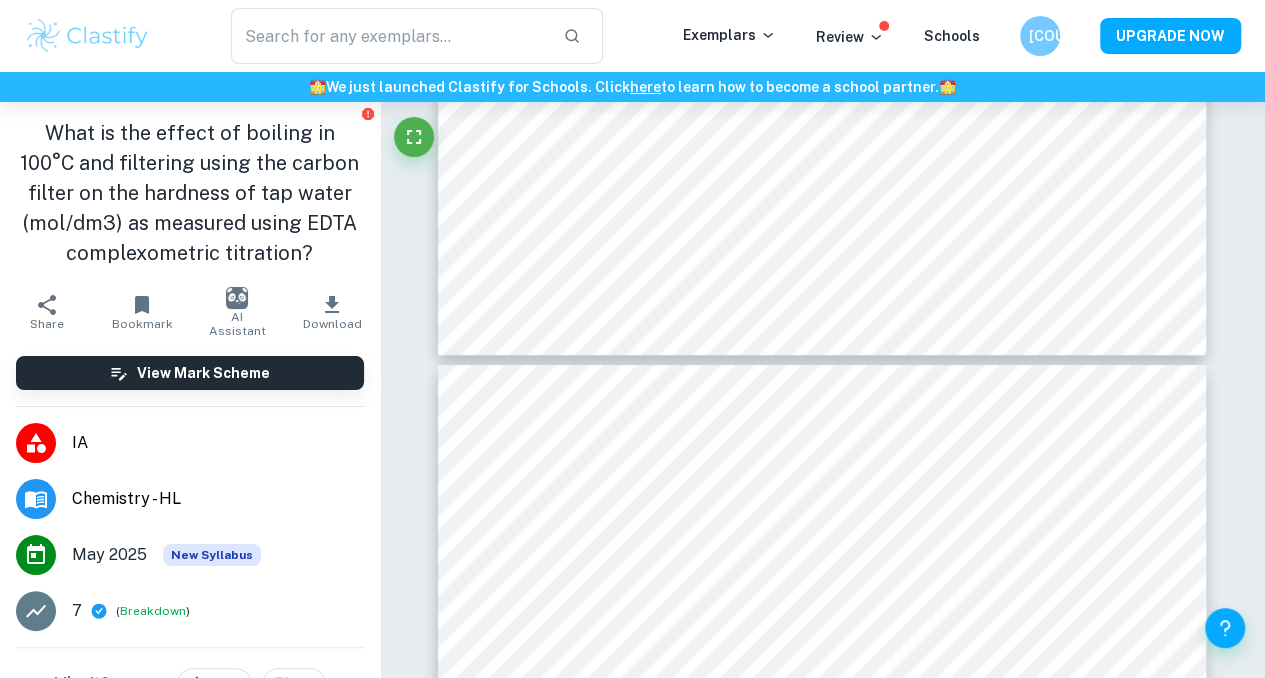 type on "8" 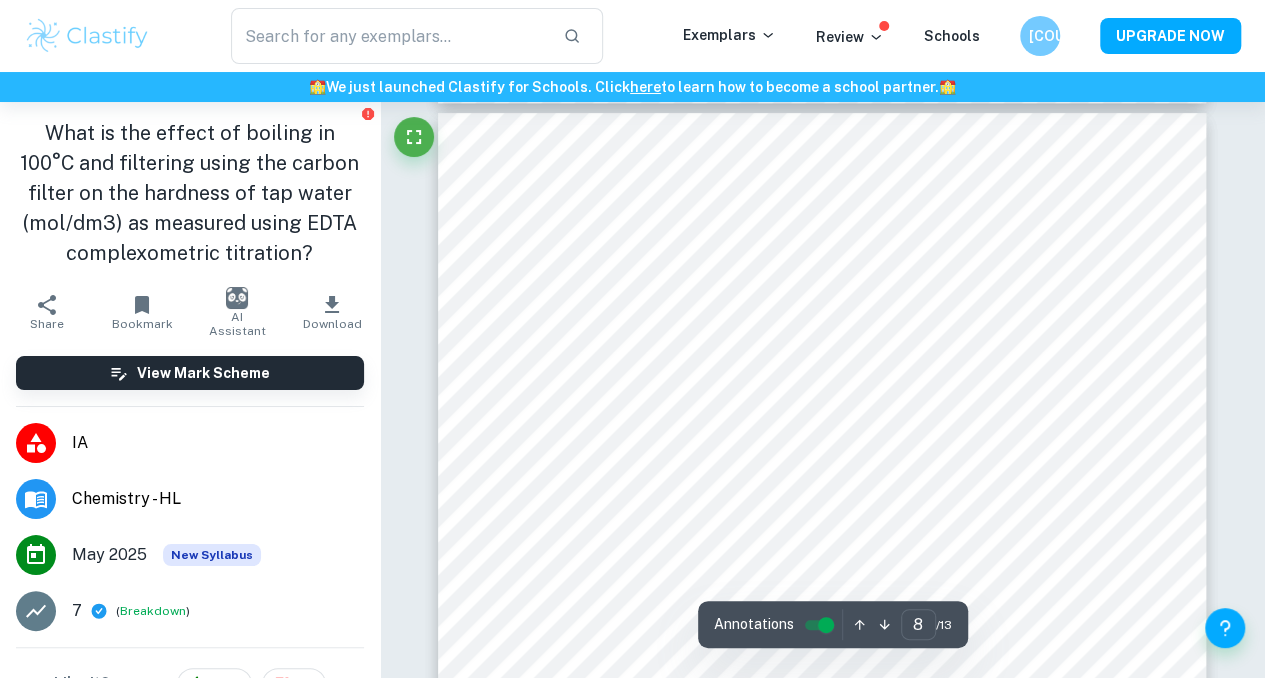 scroll, scrollTop: 7920, scrollLeft: 0, axis: vertical 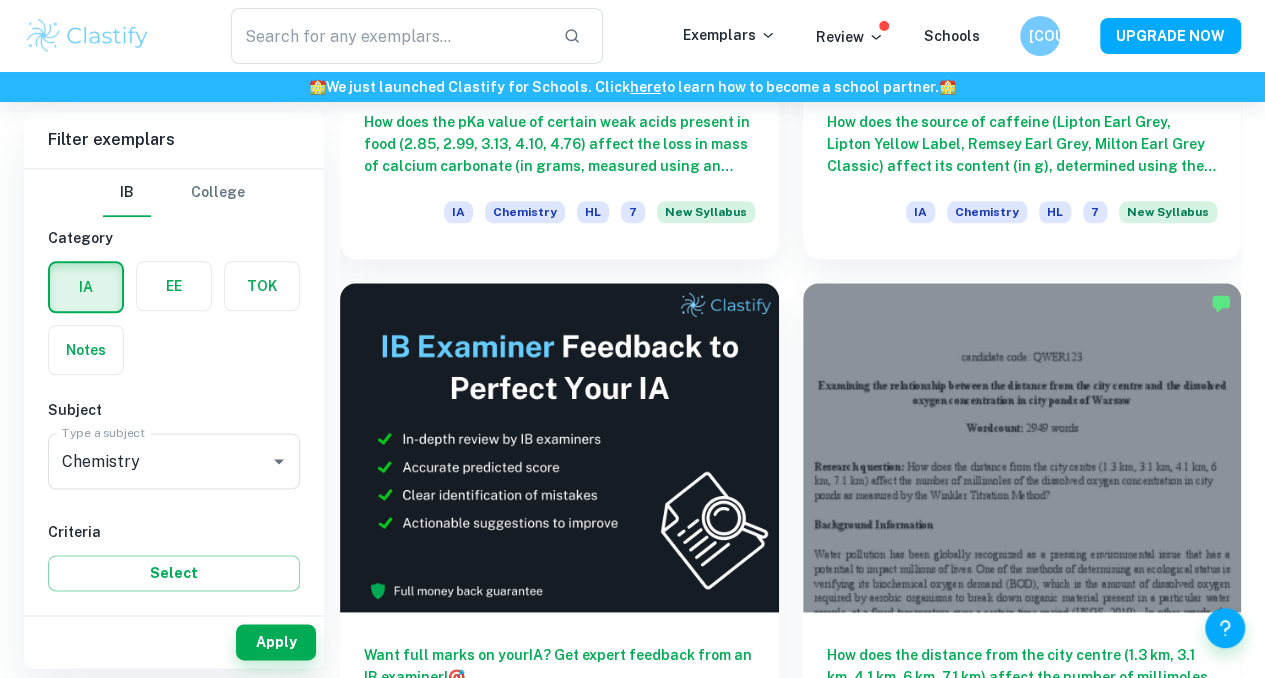 click at bounding box center [1022, 447] 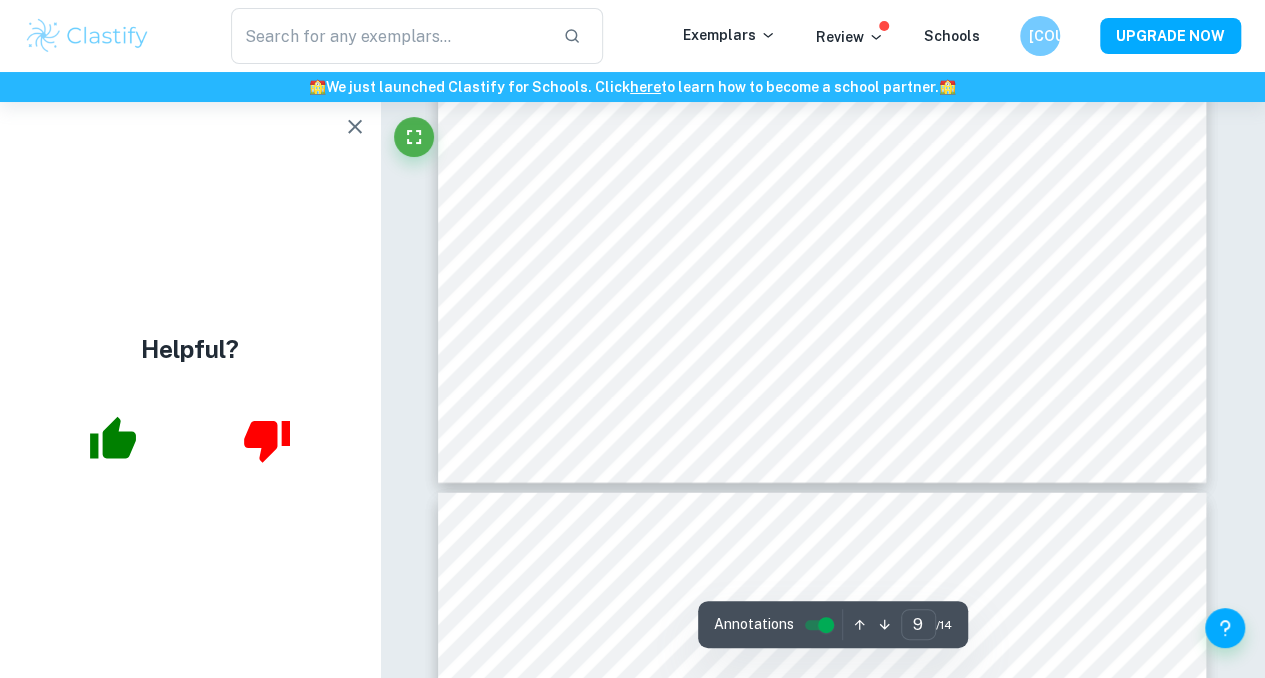 scroll, scrollTop: 9847, scrollLeft: 0, axis: vertical 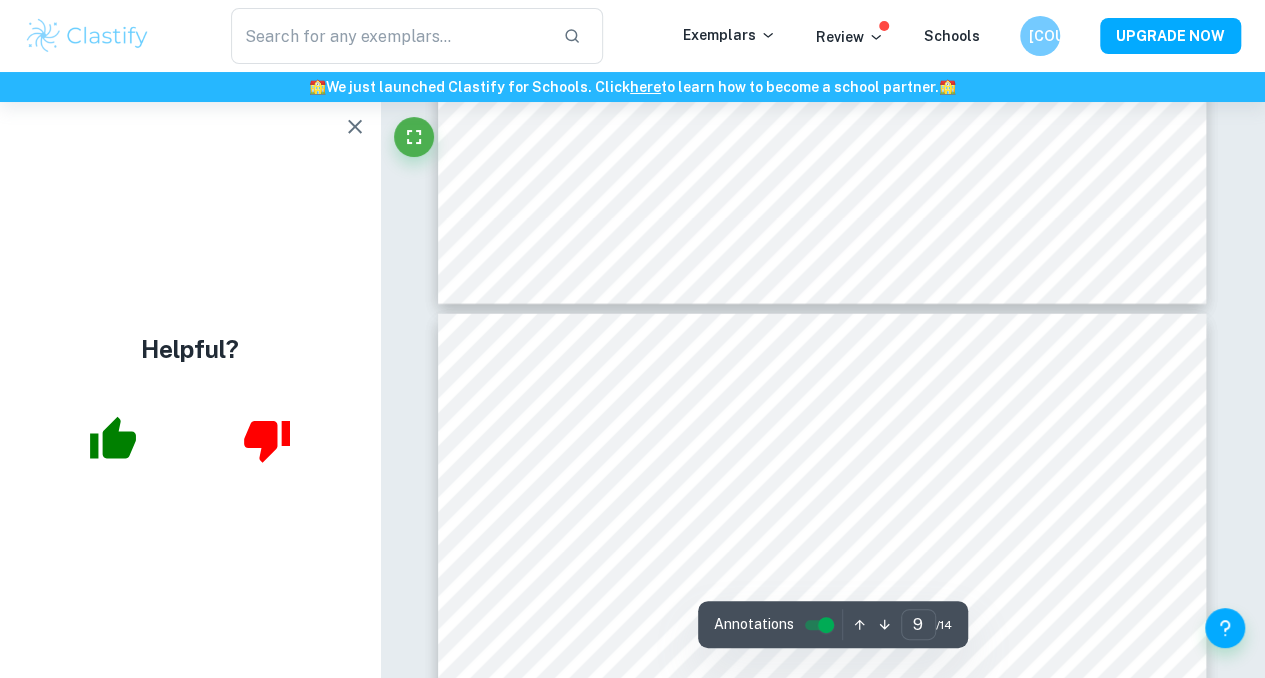 type on "10" 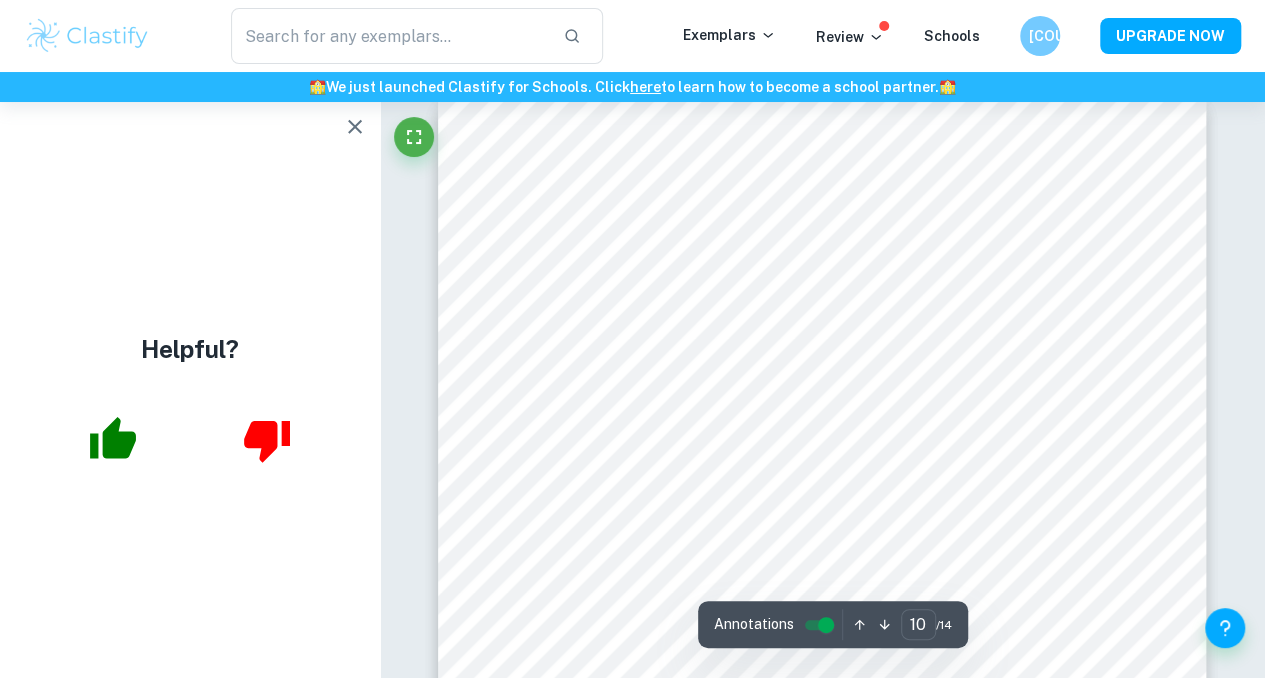 scroll, scrollTop: 10313, scrollLeft: 0, axis: vertical 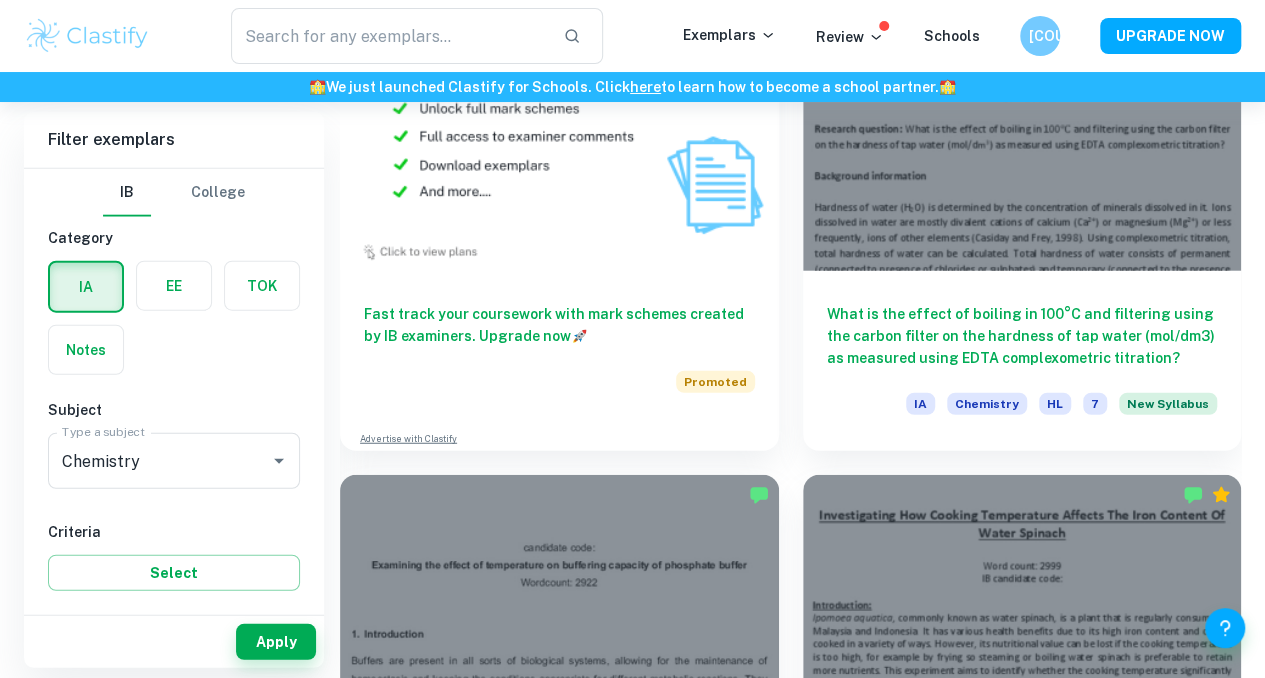 click on "What is the pseudo order of reaction with respect to Methyl Orange and order of reaction with respect to H2O2 in the degradation of Methyl Orange, in the presence of 365nm Ultraviolet Light, through the use of Ultraviolet-Visible Spectrometry (UV-Vis), for concentrations of Hydrogen Peroxide between 1.77 mmol dm-3 (3sf) and 0.110 mmol dm-3" at bounding box center (1022, 1934) 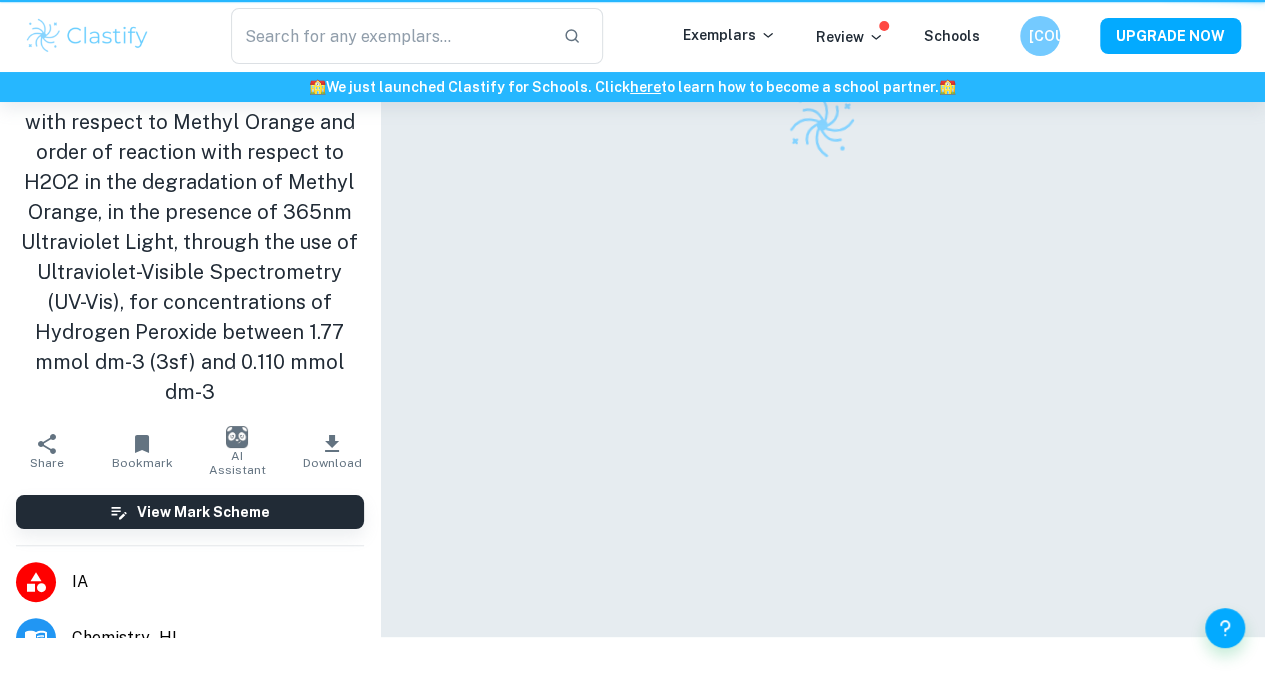 scroll, scrollTop: 0, scrollLeft: 0, axis: both 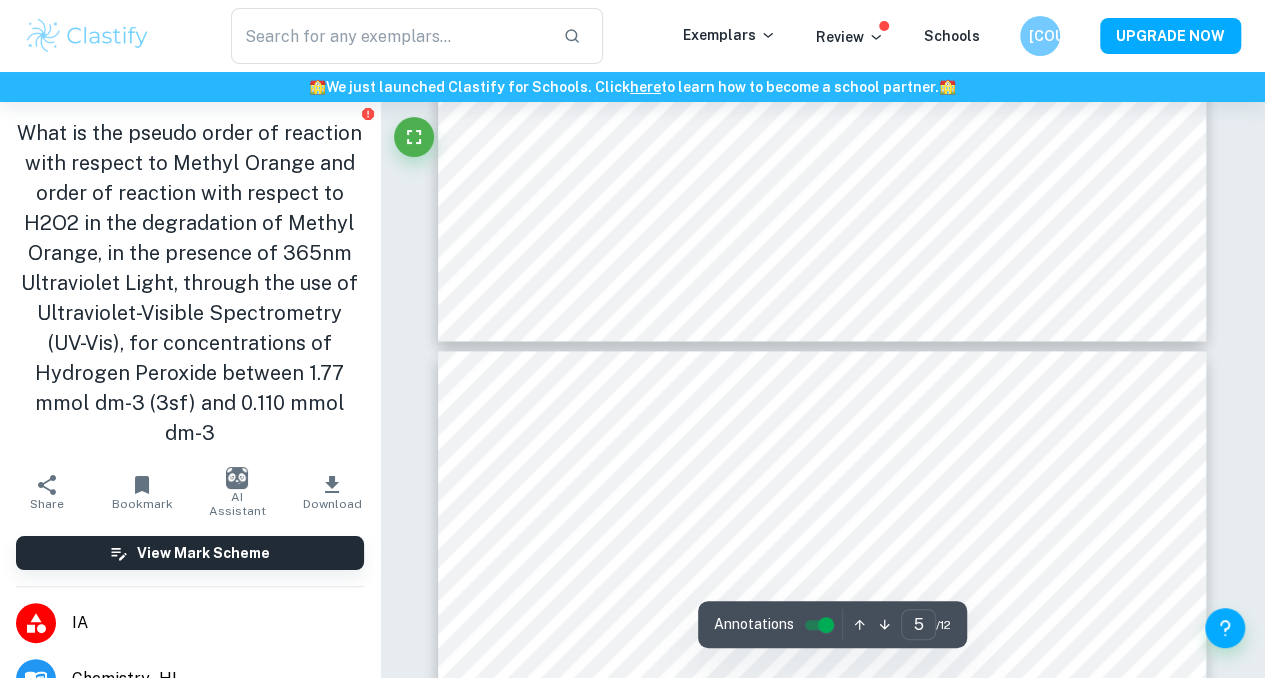 type on "6" 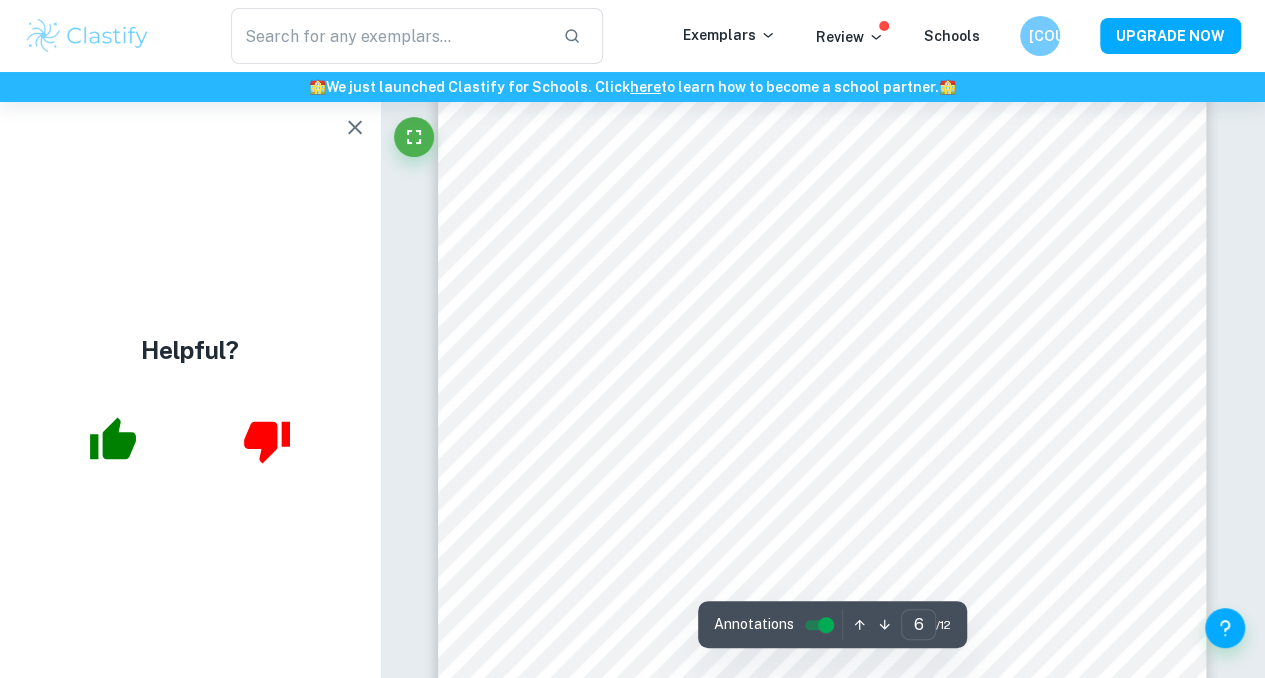 scroll, scrollTop: 5422, scrollLeft: 0, axis: vertical 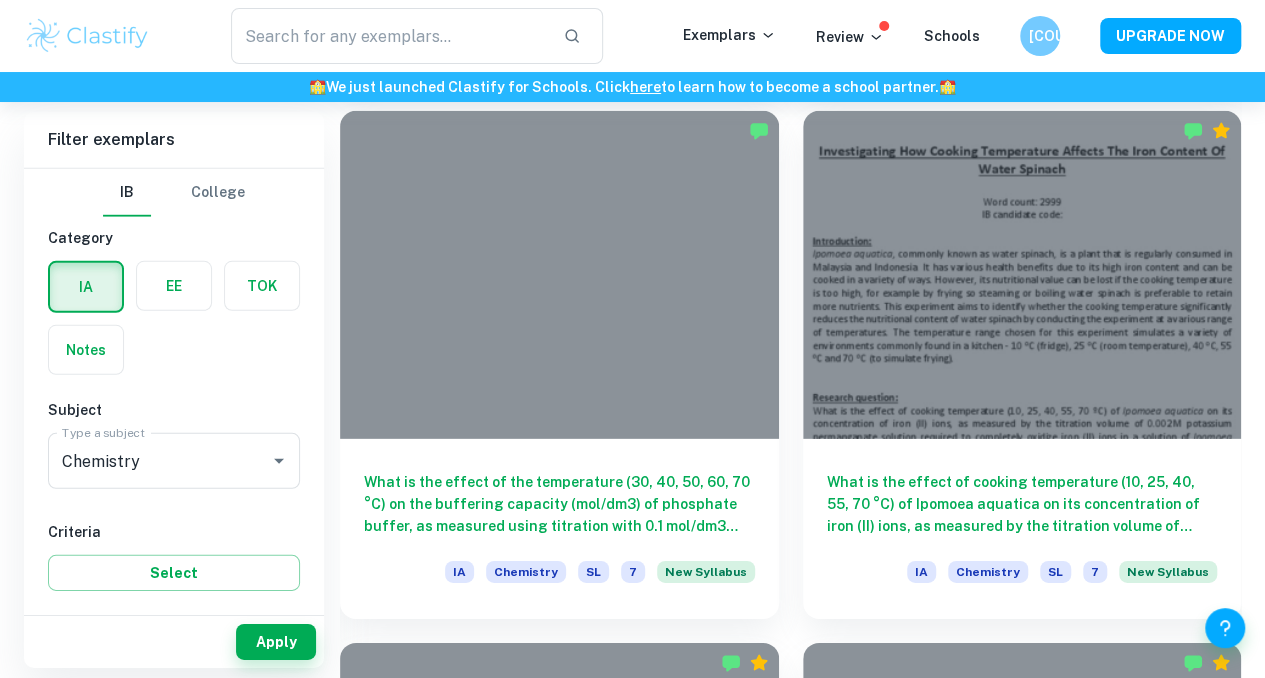 click on "What is the relationship between temperature and rate of reaction of the reaction
between solid [MASS] [CHEMICAL] and [VOLUME] solution of [CONCENTRATION] [CHEMICAL], as
measured by finding how the rate constants of the reaction change by measuring the
volume of carbon dioxide gas produced in a gas syringe within [TIME] at
temperatures [TEMP], [TEMP], [TEMP], [TEMP] and [TEMP]°C, and what would the activation
energy be? IA Chemistry HL 6" at bounding box center (559, 2661) 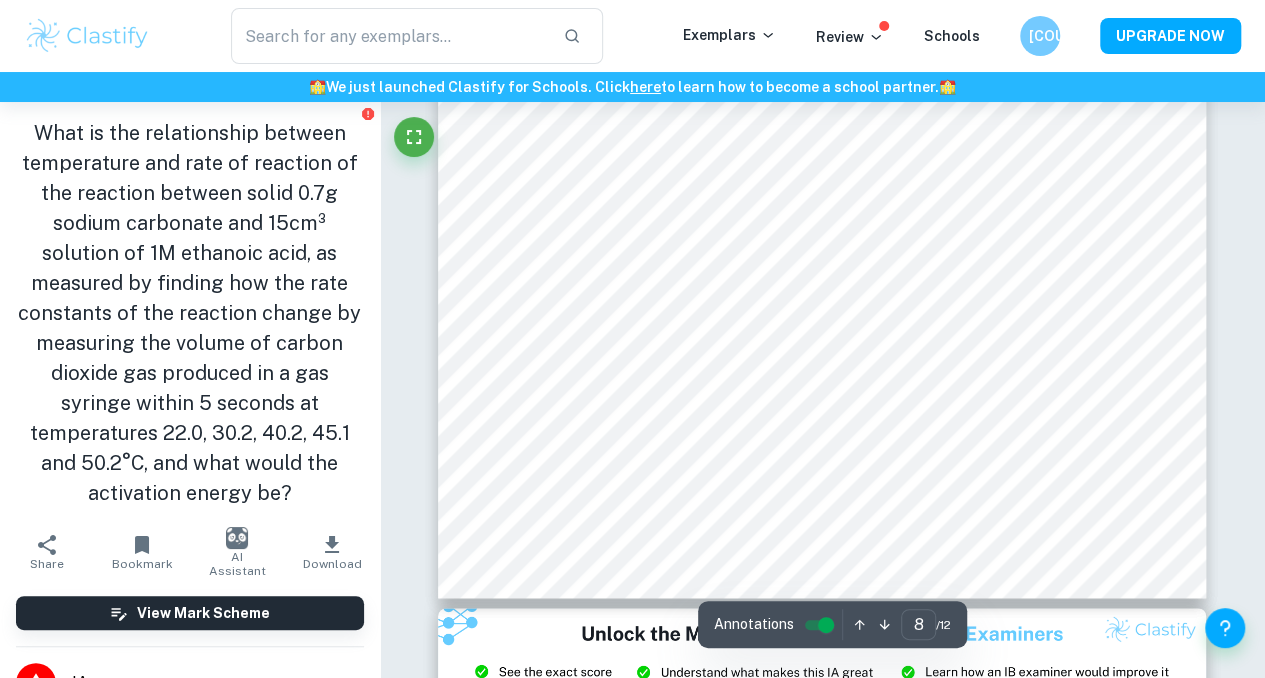 scroll, scrollTop: 8533, scrollLeft: 0, axis: vertical 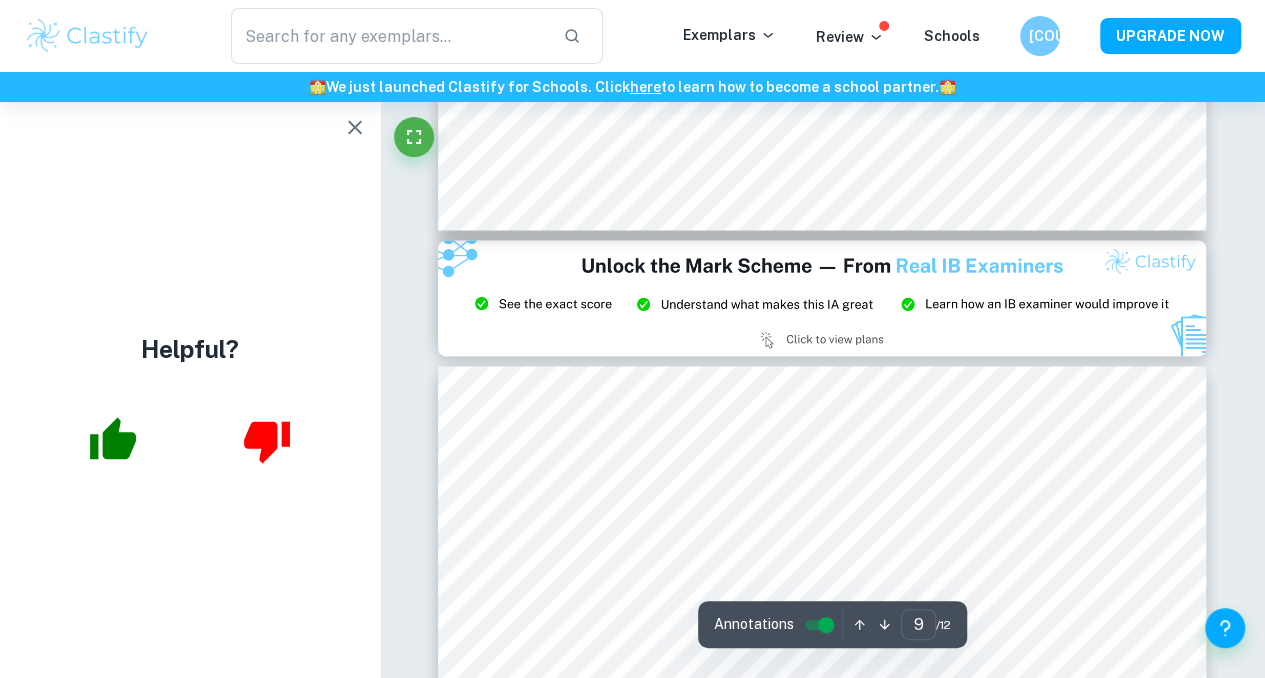 type on "8" 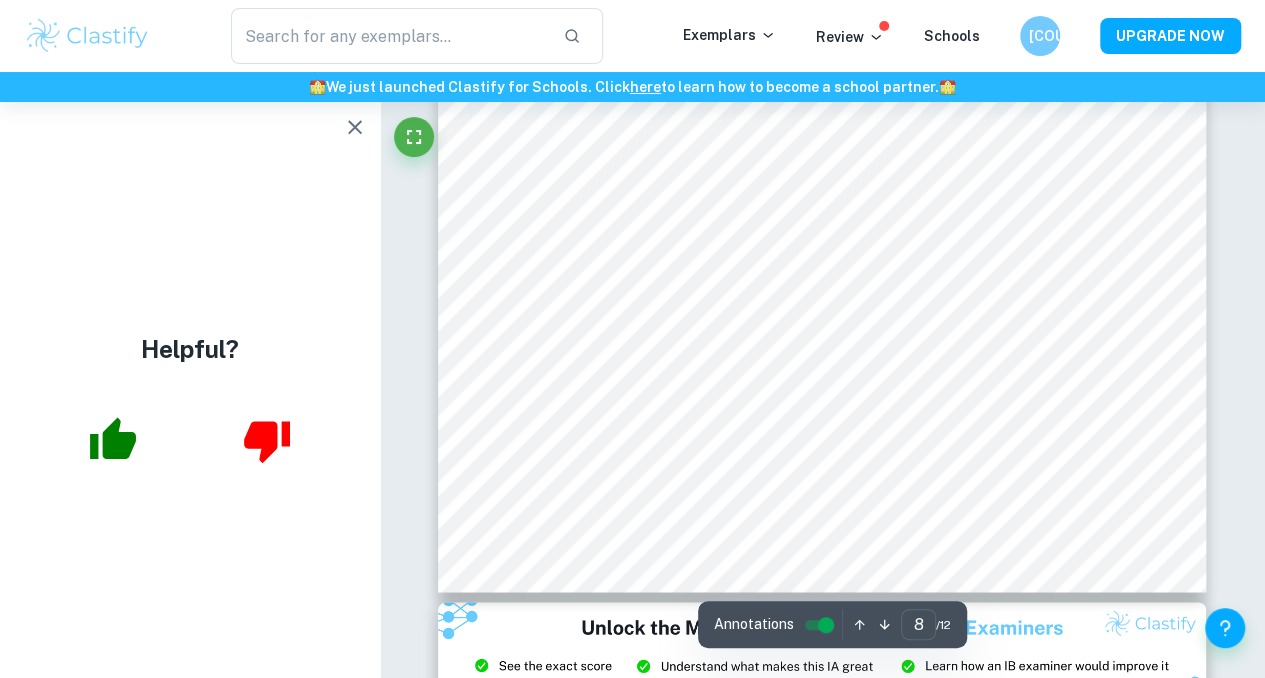 scroll, scrollTop: 8430, scrollLeft: 0, axis: vertical 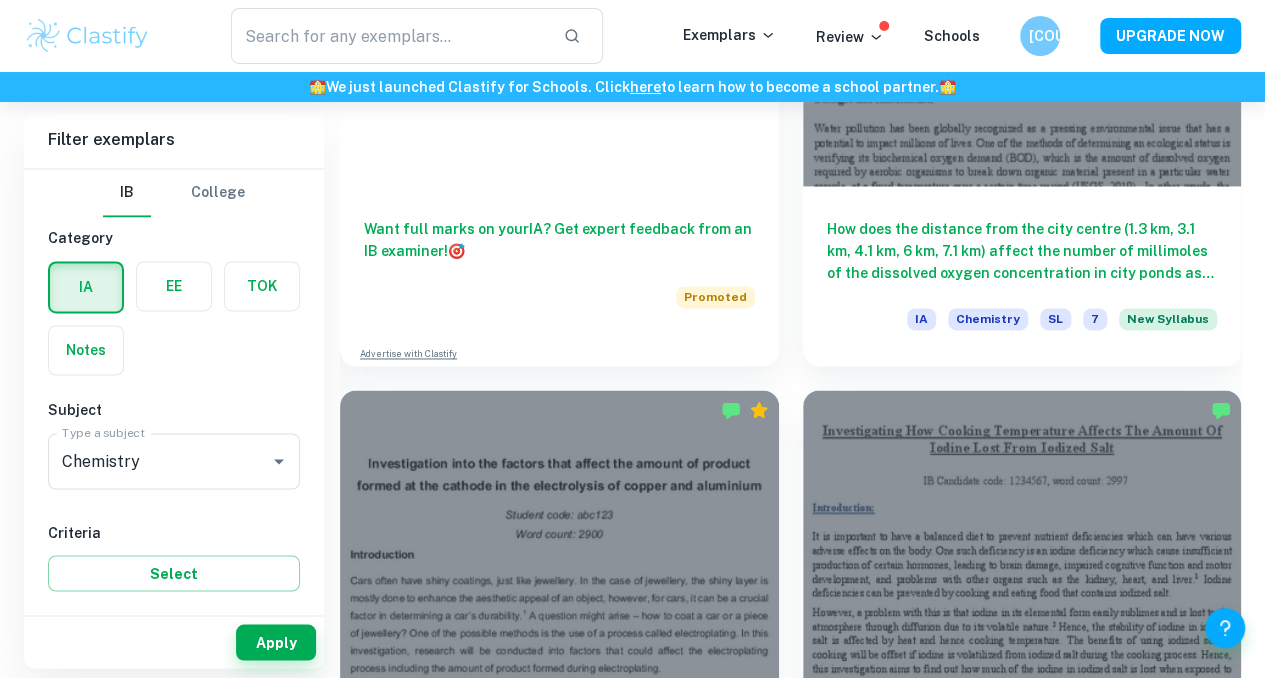 click at bounding box center (559, 1620) 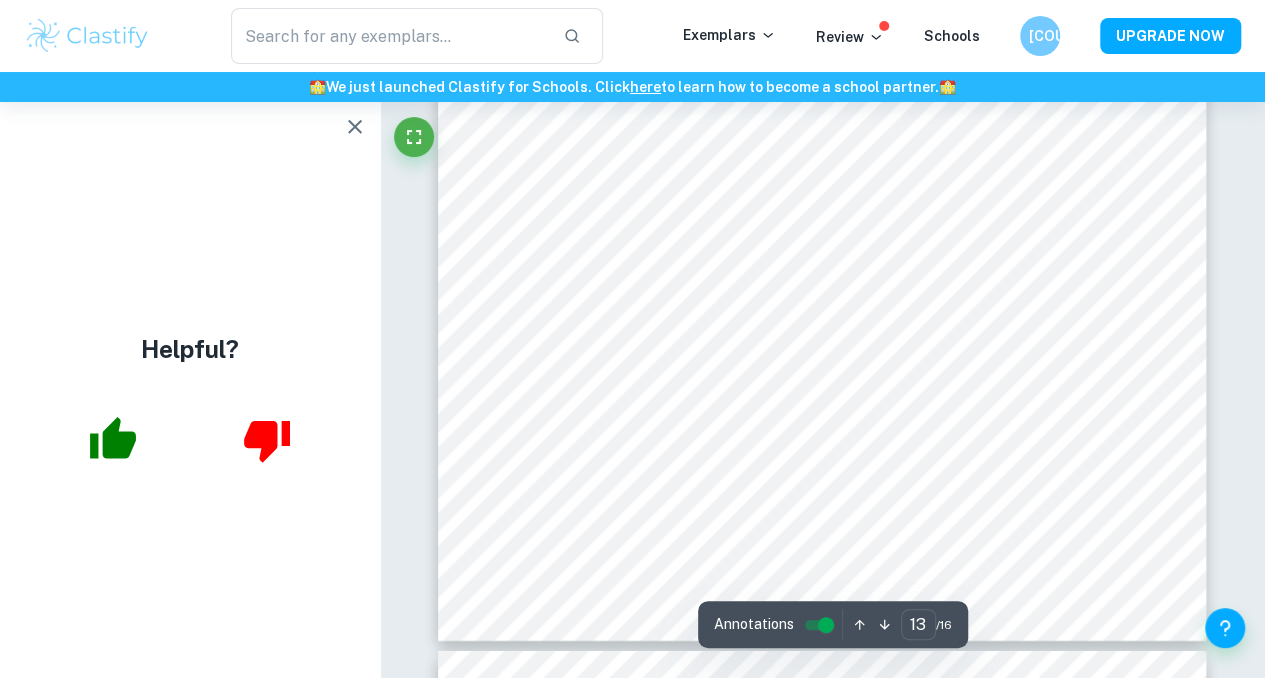 scroll, scrollTop: 14086, scrollLeft: 0, axis: vertical 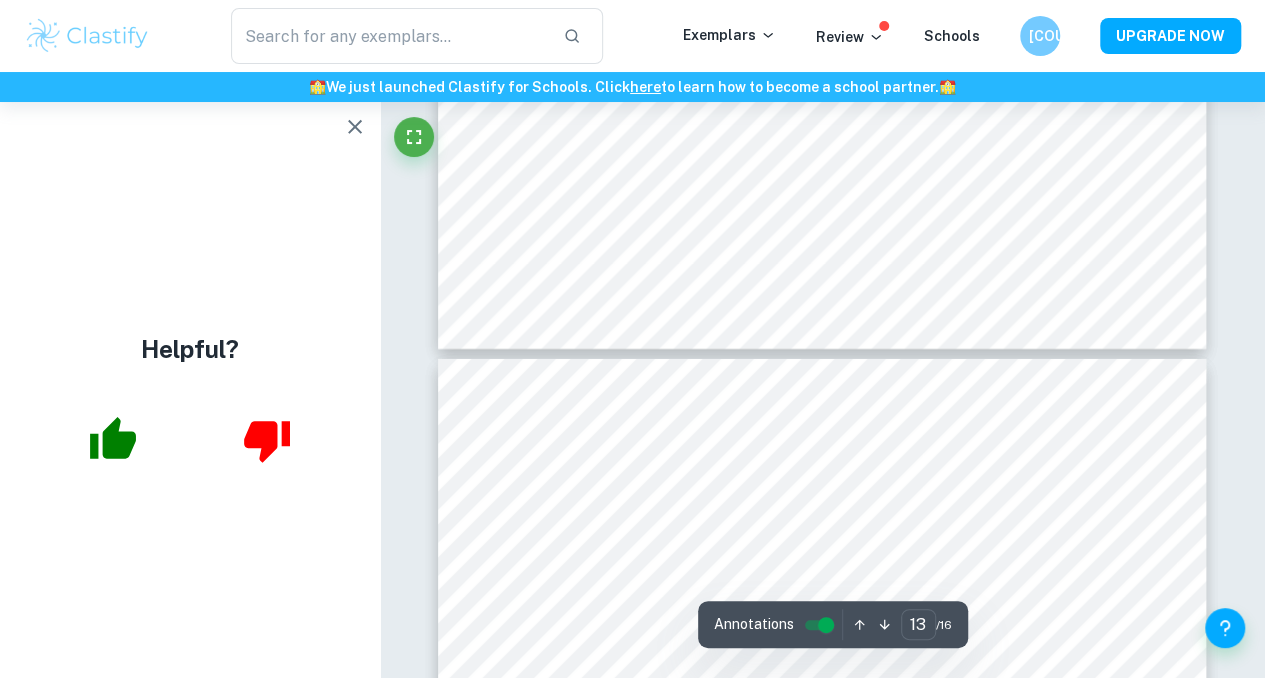 type on "14" 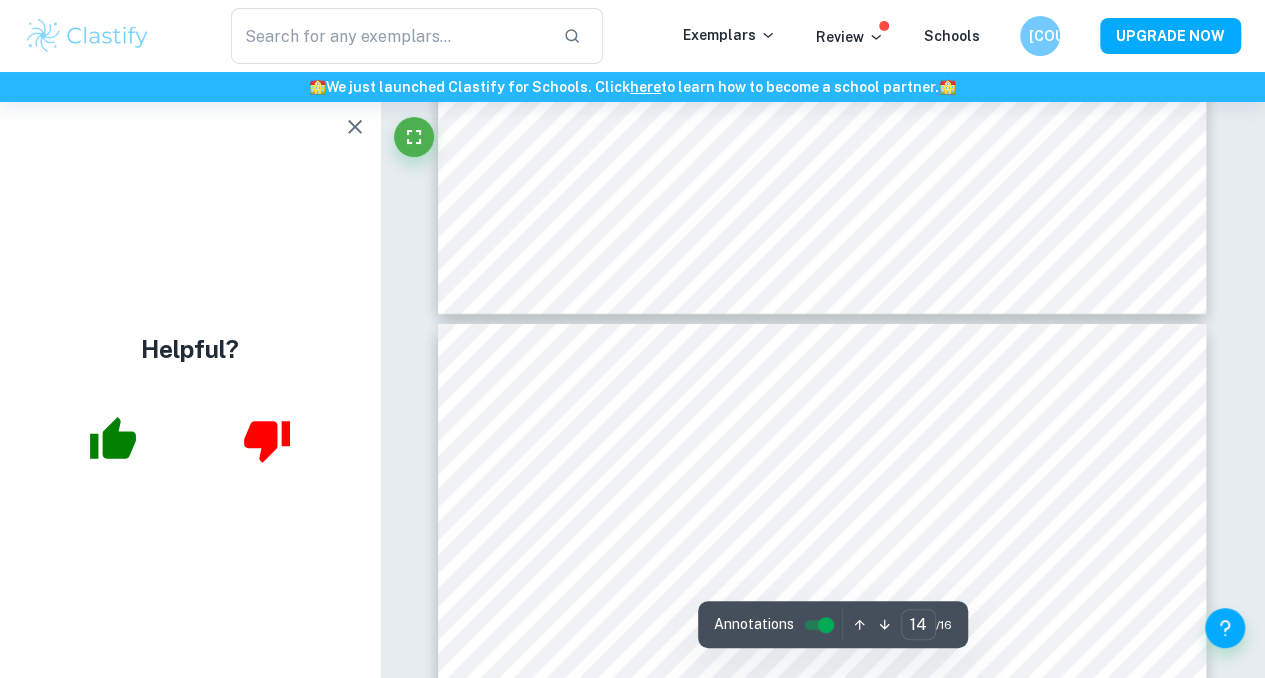 scroll, scrollTop: 14436, scrollLeft: 0, axis: vertical 